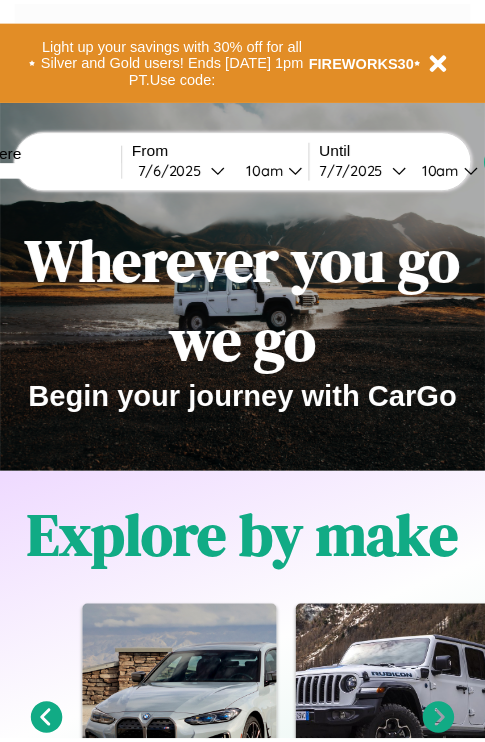 scroll, scrollTop: 0, scrollLeft: 0, axis: both 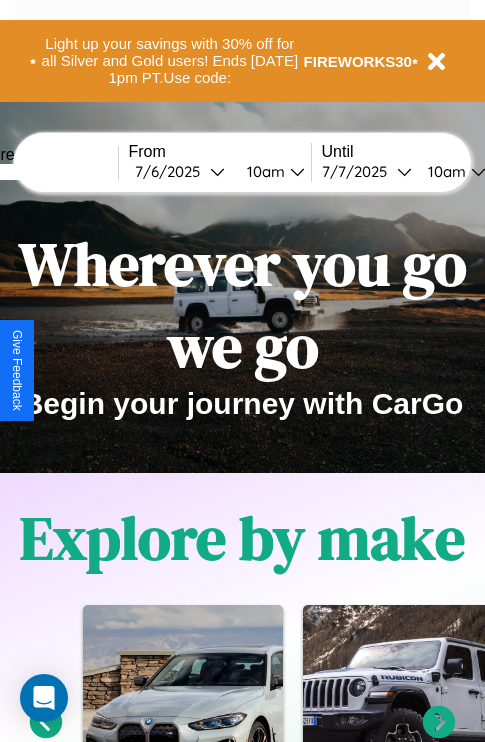 click at bounding box center [43, 172] 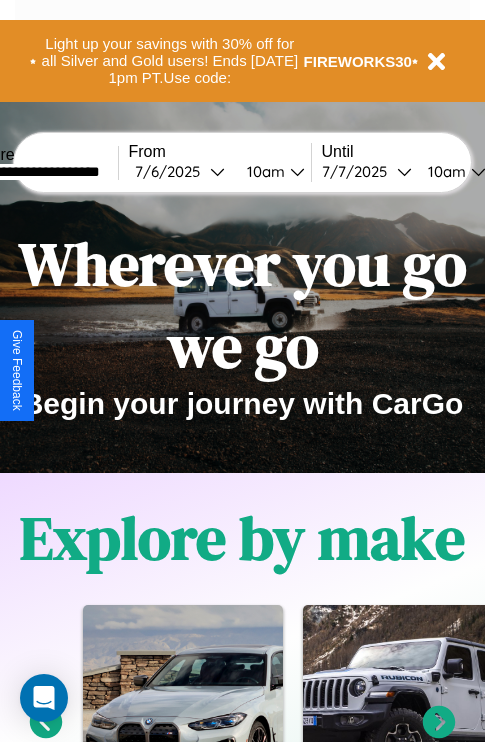 type on "**********" 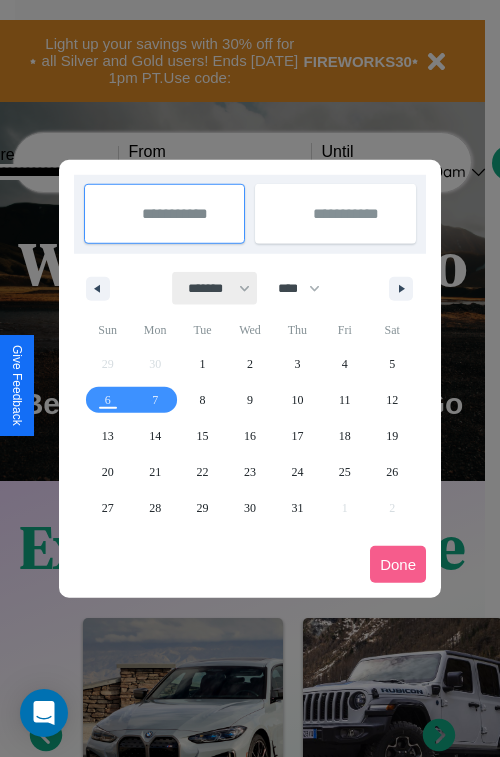 click on "******* ******** ***** ***** *** **** **** ****** ********* ******* ******** ********" at bounding box center (215, 288) 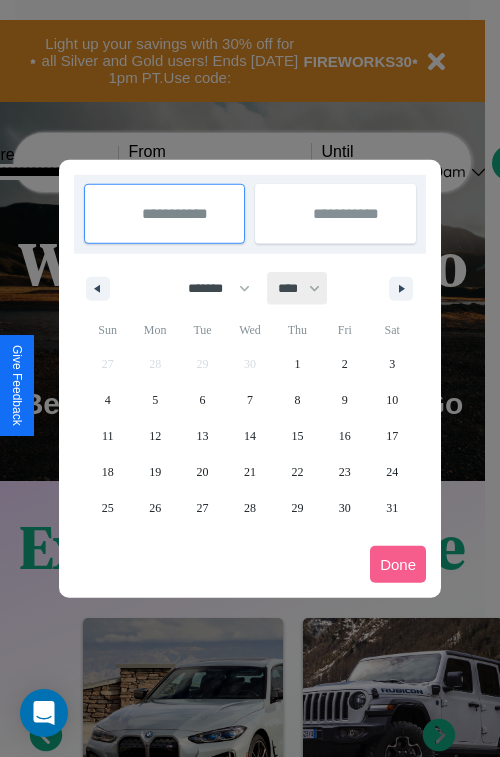 click on "**** **** **** **** **** **** **** **** **** **** **** **** **** **** **** **** **** **** **** **** **** **** **** **** **** **** **** **** **** **** **** **** **** **** **** **** **** **** **** **** **** **** **** **** **** **** **** **** **** **** **** **** **** **** **** **** **** **** **** **** **** **** **** **** **** **** **** **** **** **** **** **** **** **** **** **** **** **** **** **** **** **** **** **** **** **** **** **** **** **** **** **** **** **** **** **** **** **** **** **** **** **** **** **** **** **** **** **** **** **** **** **** **** **** **** **** **** **** **** **** ****" at bounding box center [298, 288] 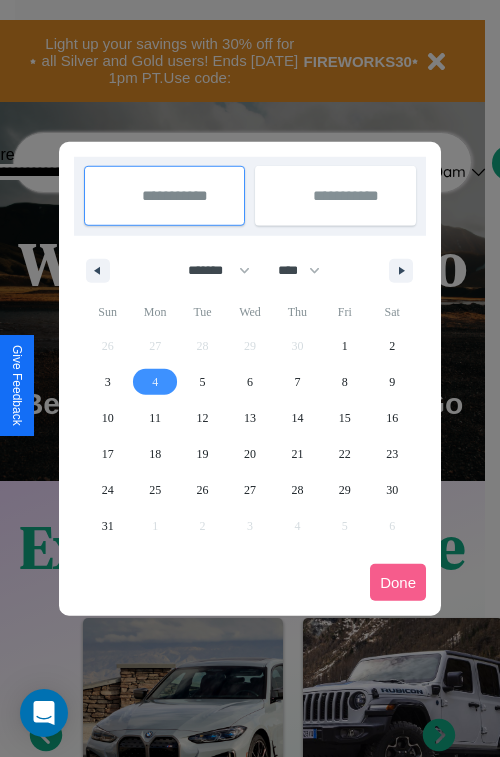 click on "4" at bounding box center [155, 382] 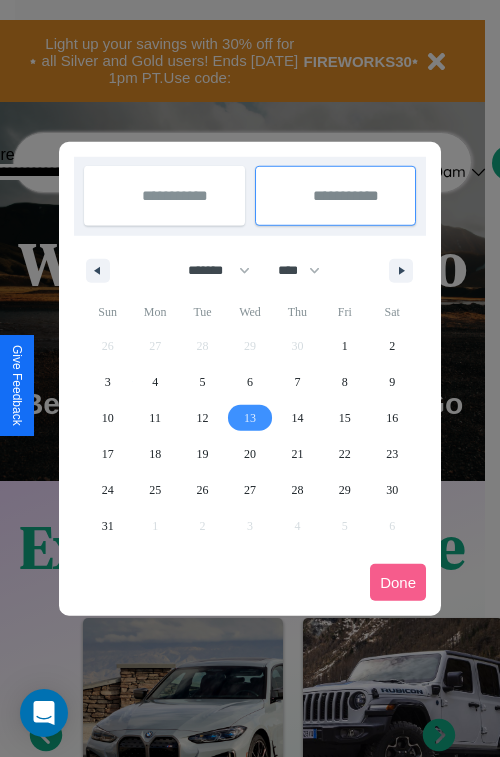 click on "13" at bounding box center (250, 418) 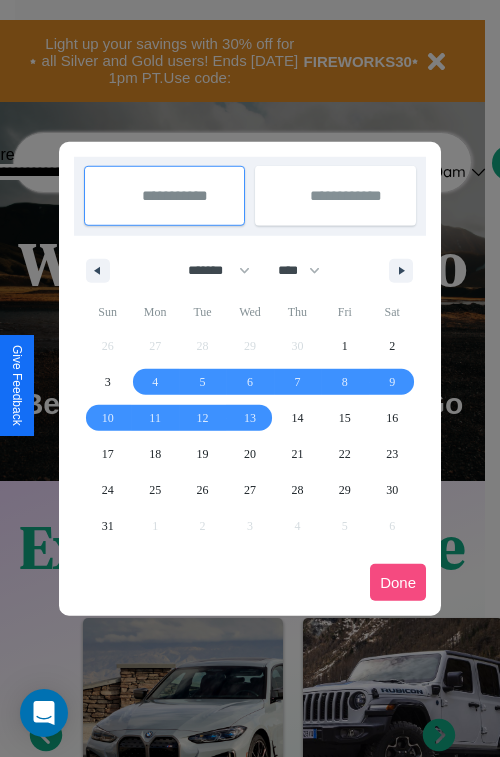 click on "Done" at bounding box center [398, 582] 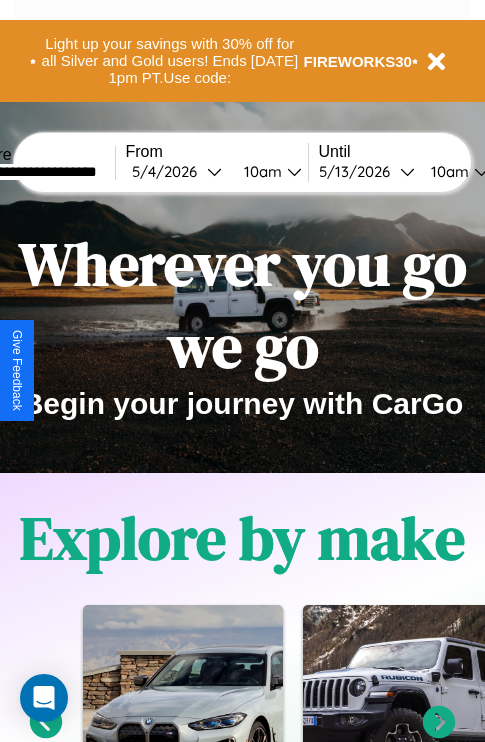 scroll, scrollTop: 0, scrollLeft: 71, axis: horizontal 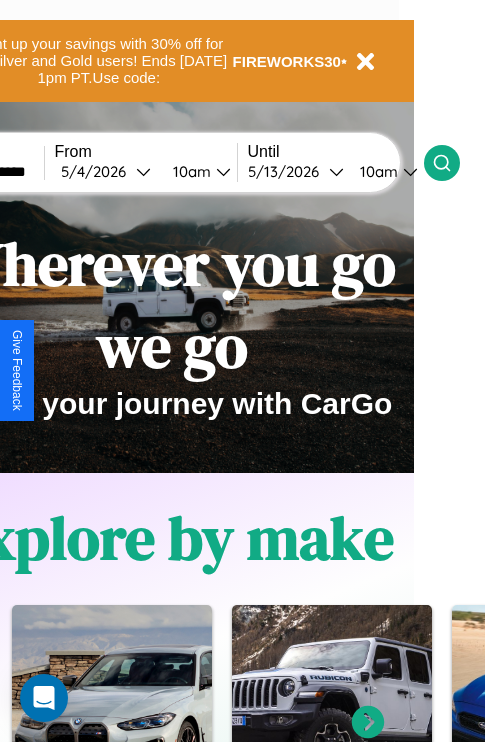 click 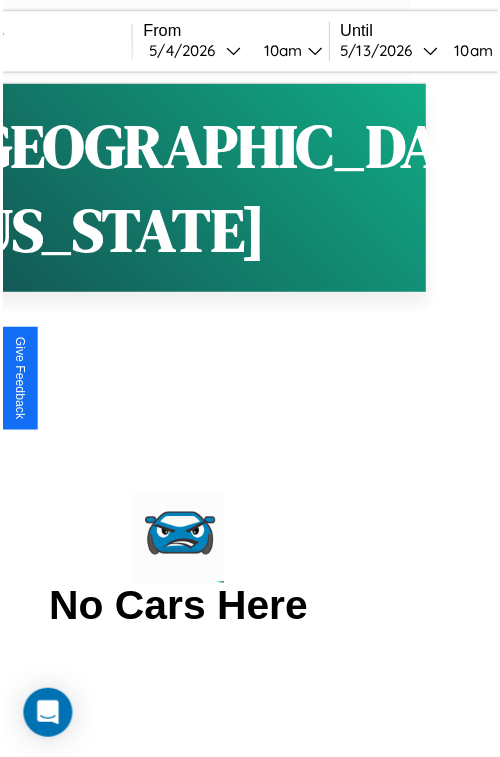 scroll, scrollTop: 0, scrollLeft: 0, axis: both 